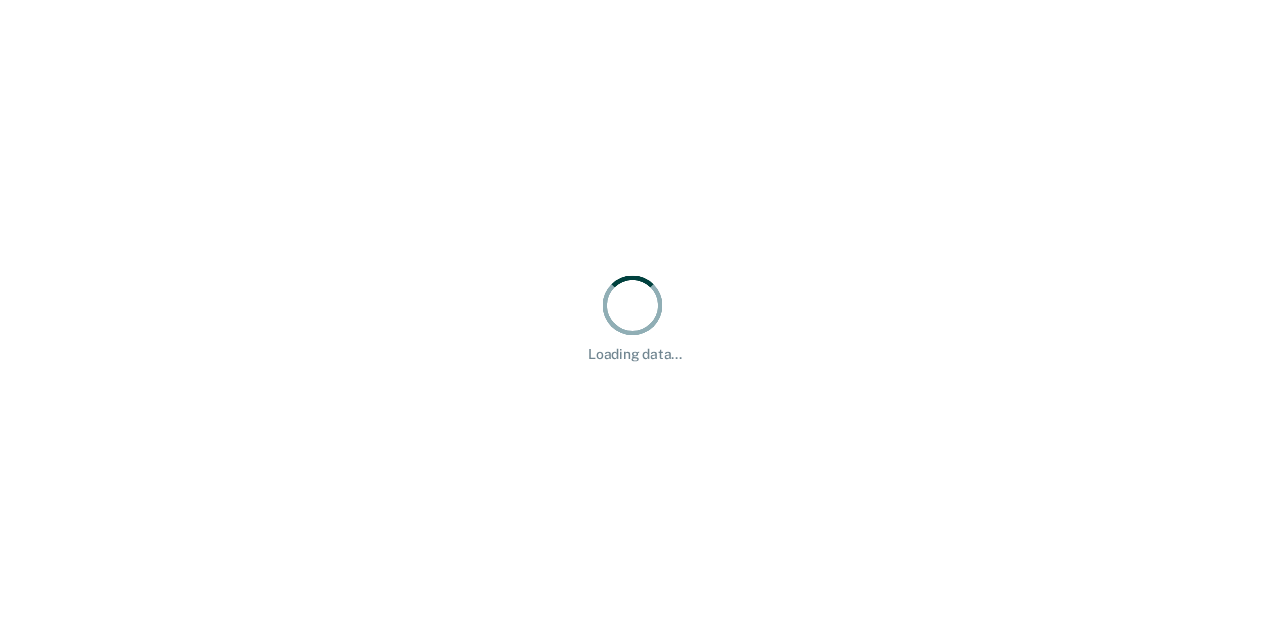scroll, scrollTop: 0, scrollLeft: 0, axis: both 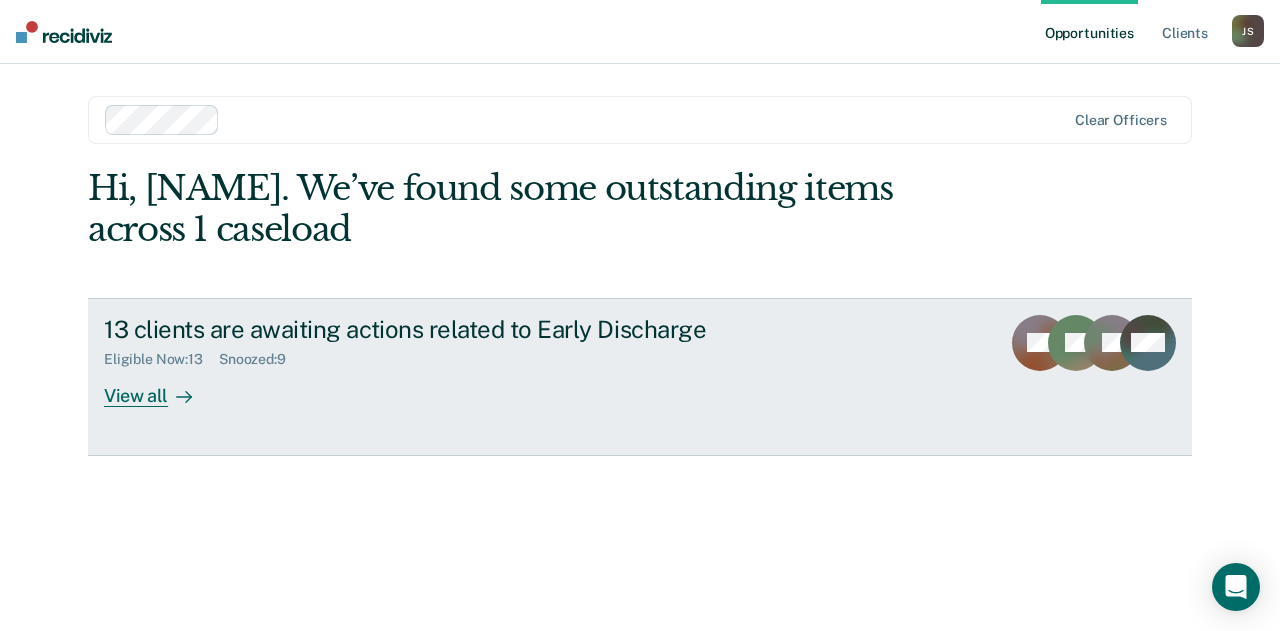 click 